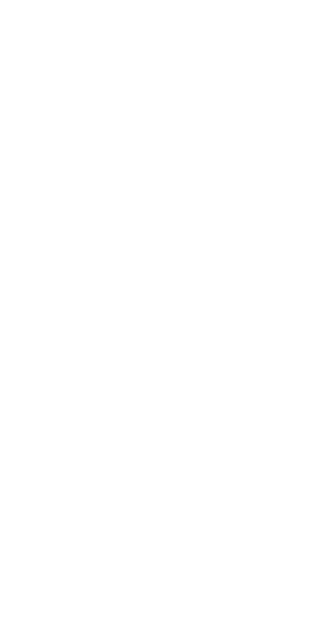scroll, scrollTop: 0, scrollLeft: 0, axis: both 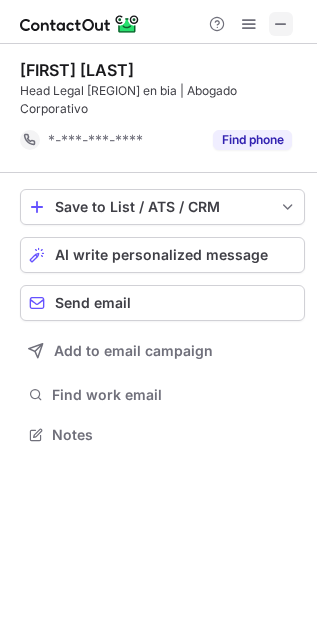click at bounding box center [281, 24] 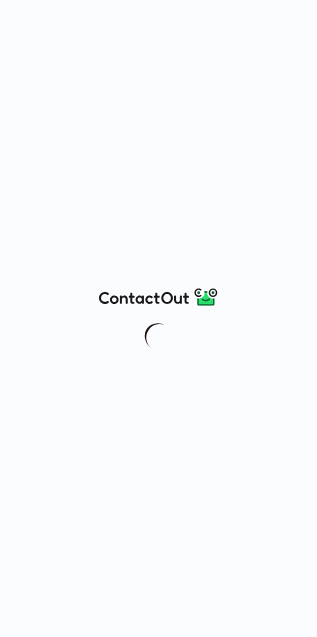 scroll, scrollTop: 0, scrollLeft: 0, axis: both 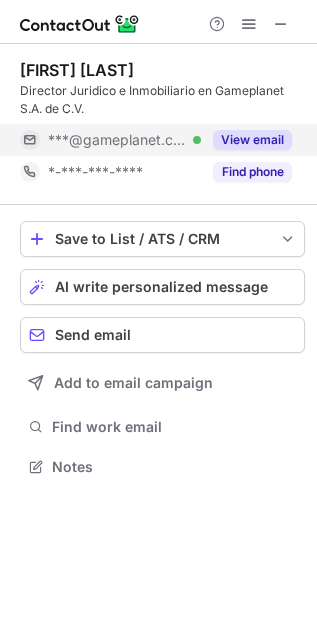 click on "View email" at bounding box center [252, 140] 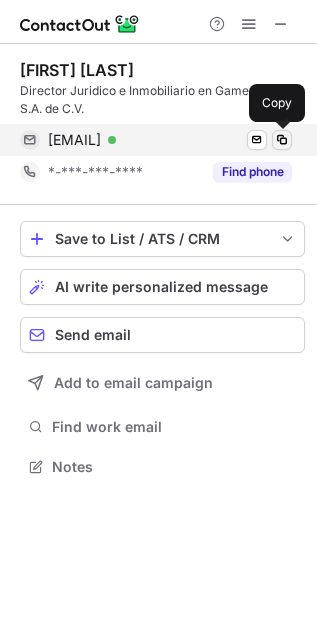 click at bounding box center (282, 140) 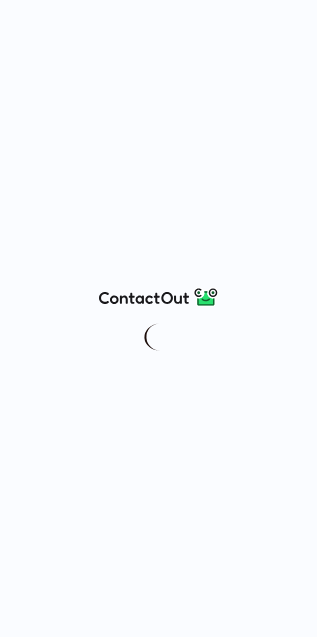 scroll, scrollTop: 0, scrollLeft: 0, axis: both 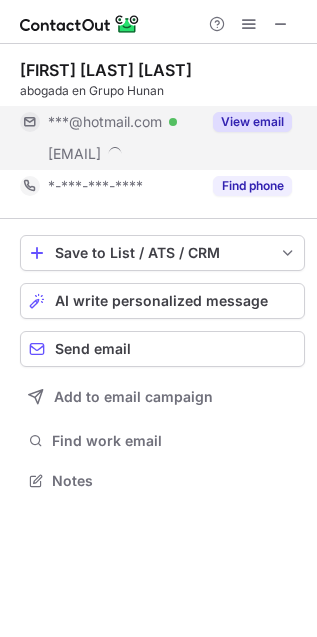 click on "View email" at bounding box center (252, 122) 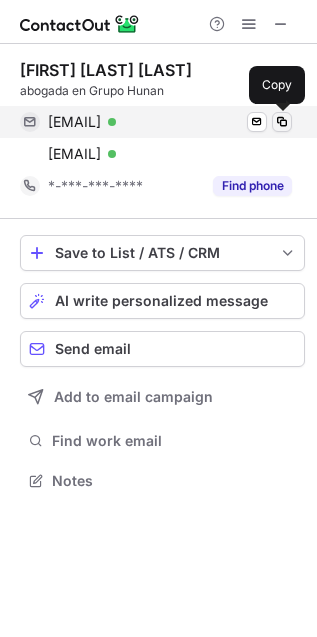 click at bounding box center [282, 122] 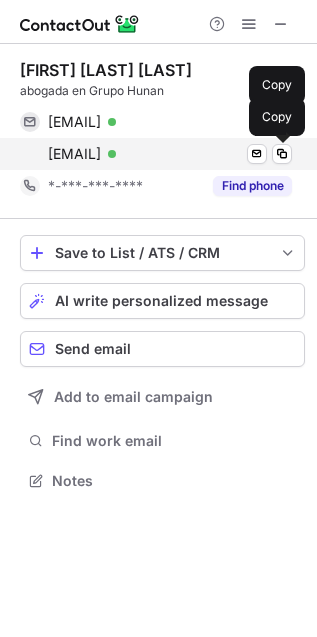 drag, startPoint x: 275, startPoint y: 149, endPoint x: 204, endPoint y: 153, distance: 71.11259 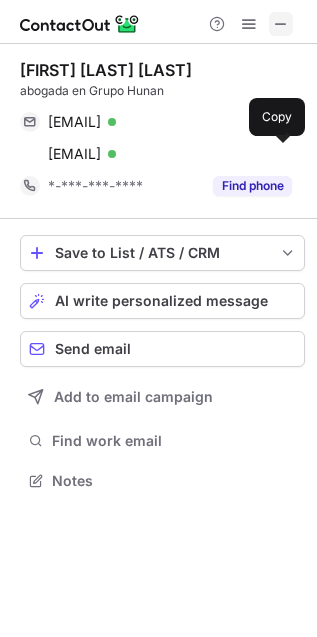 click at bounding box center (281, 24) 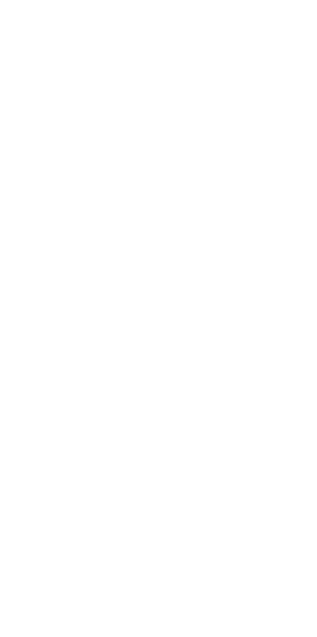 scroll, scrollTop: 0, scrollLeft: 0, axis: both 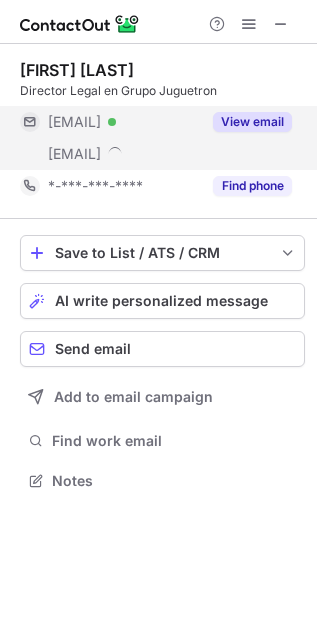 click on "View email" at bounding box center (252, 122) 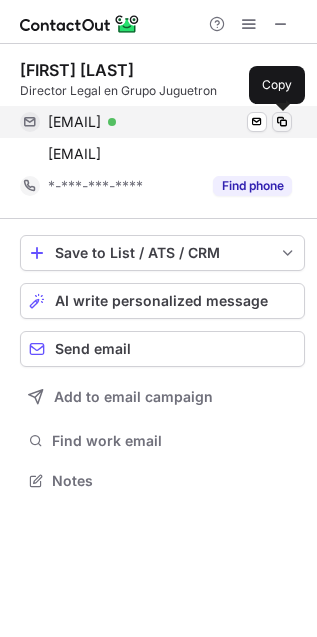 drag, startPoint x: 281, startPoint y: 122, endPoint x: 47, endPoint y: 105, distance: 234.61671 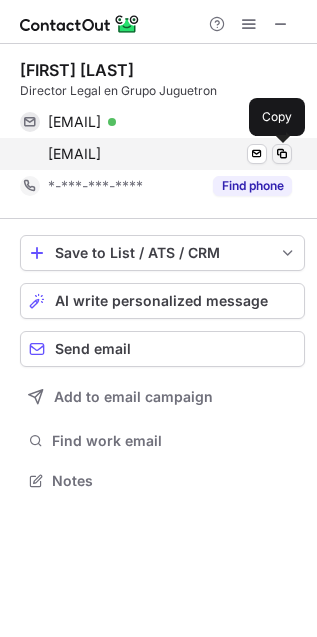 click at bounding box center [282, 154] 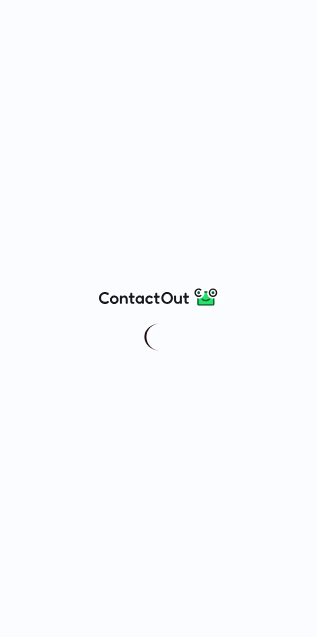 scroll, scrollTop: 0, scrollLeft: 0, axis: both 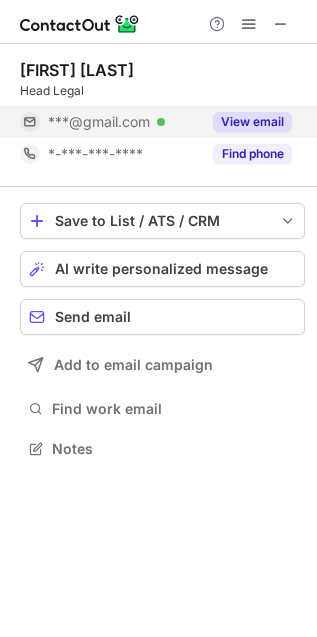 click on "View email" at bounding box center (252, 122) 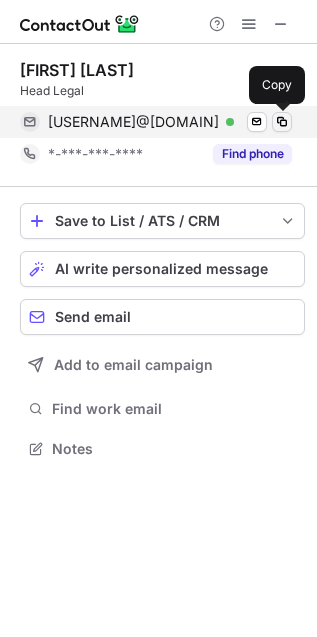 click at bounding box center [282, 122] 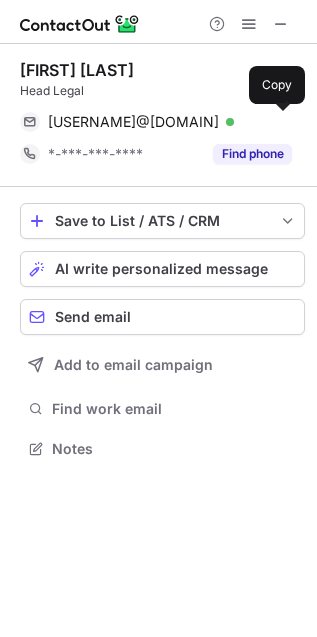 drag, startPoint x: 284, startPoint y: 21, endPoint x: 256, endPoint y: 40, distance: 33.83785 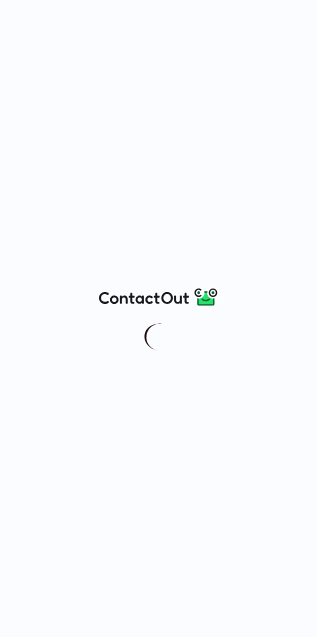 scroll, scrollTop: 0, scrollLeft: 0, axis: both 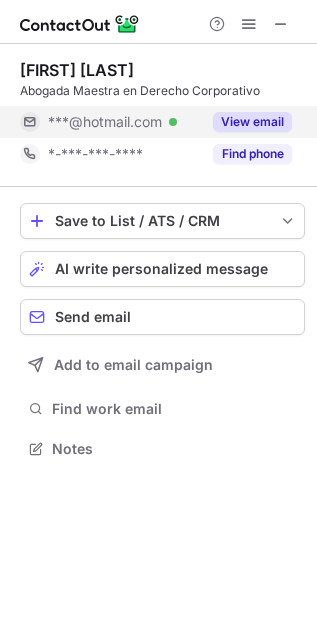 click on "View email" at bounding box center [252, 122] 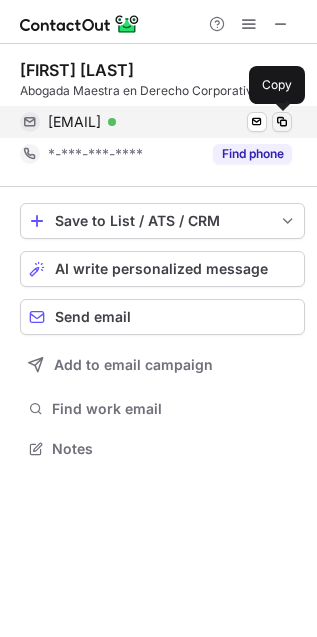 click at bounding box center [282, 122] 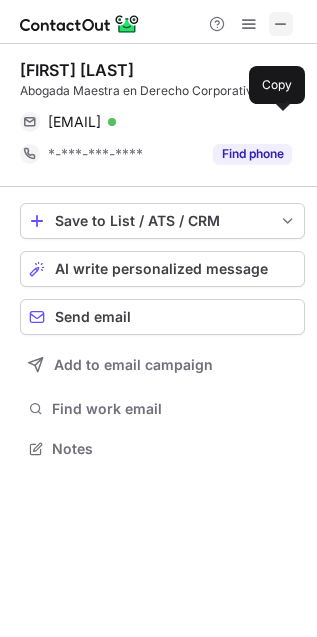 click at bounding box center [281, 24] 